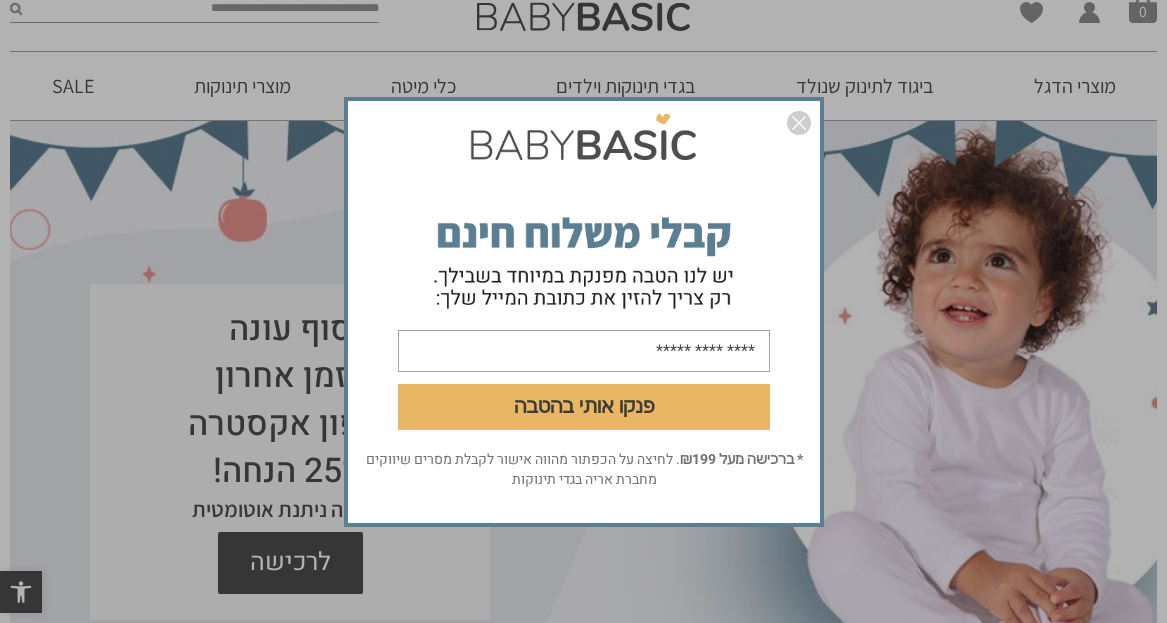 scroll, scrollTop: 100, scrollLeft: 0, axis: vertical 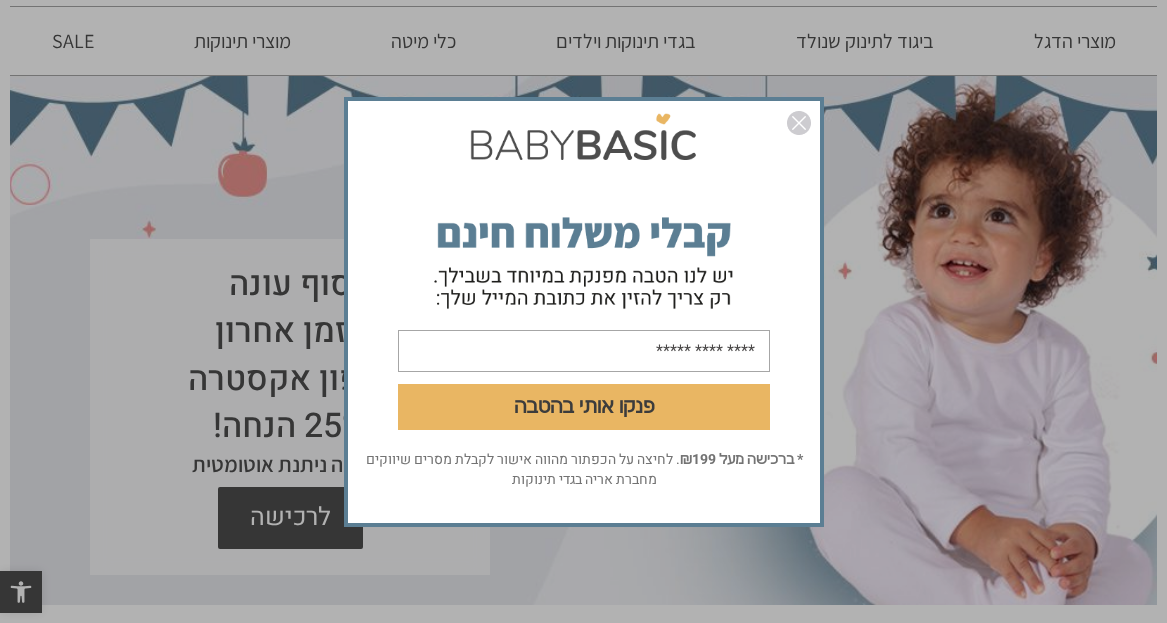 click at bounding box center [799, 123] 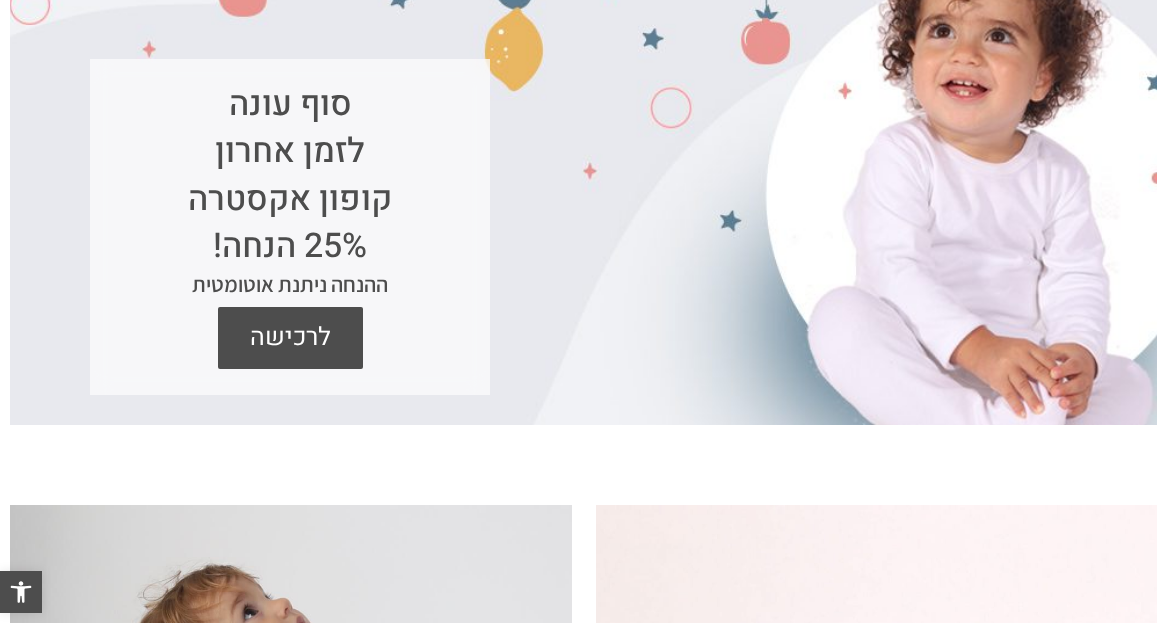 scroll, scrollTop: 300, scrollLeft: 0, axis: vertical 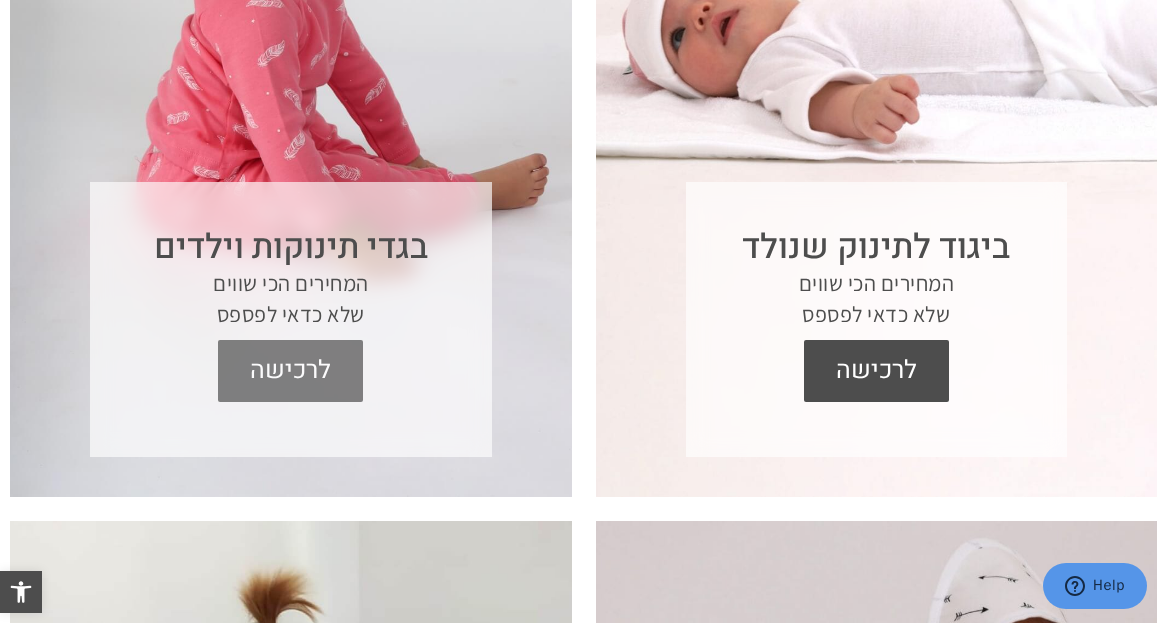click on "לרכישה" at bounding box center (290, 371) 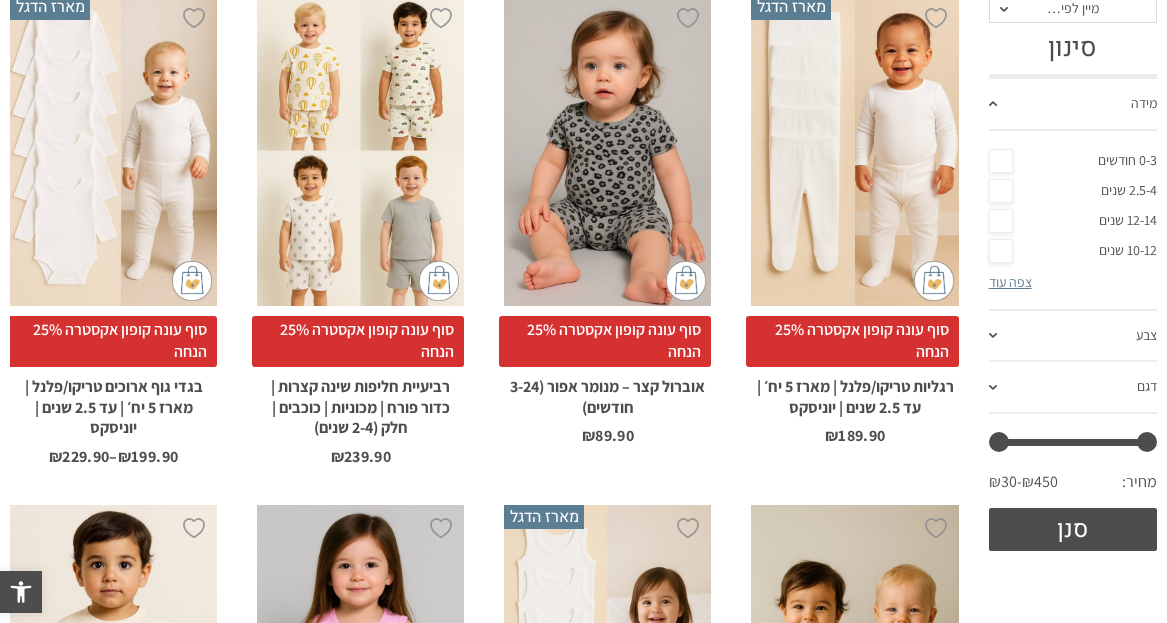 scroll, scrollTop: 500, scrollLeft: 0, axis: vertical 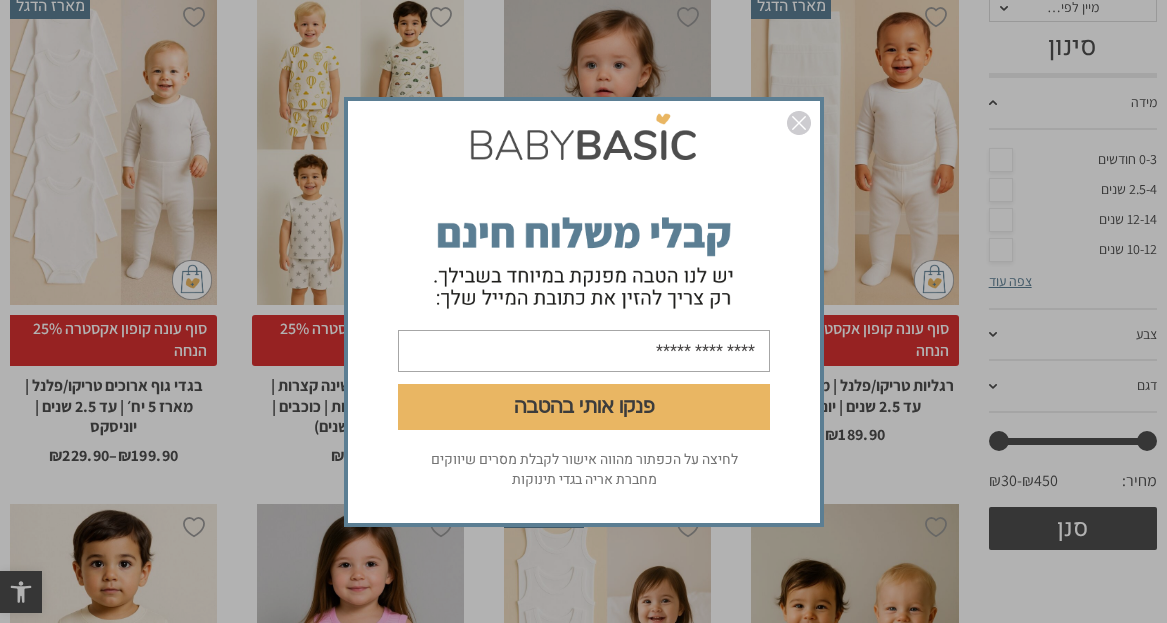 click at bounding box center (799, 123) 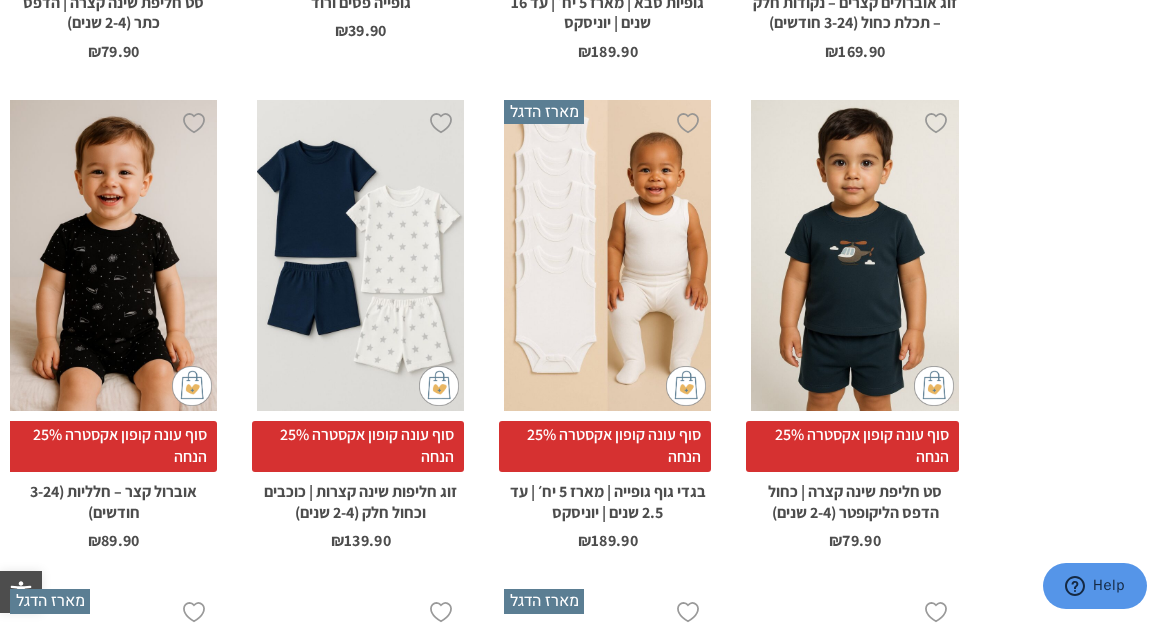 scroll, scrollTop: 1418, scrollLeft: 0, axis: vertical 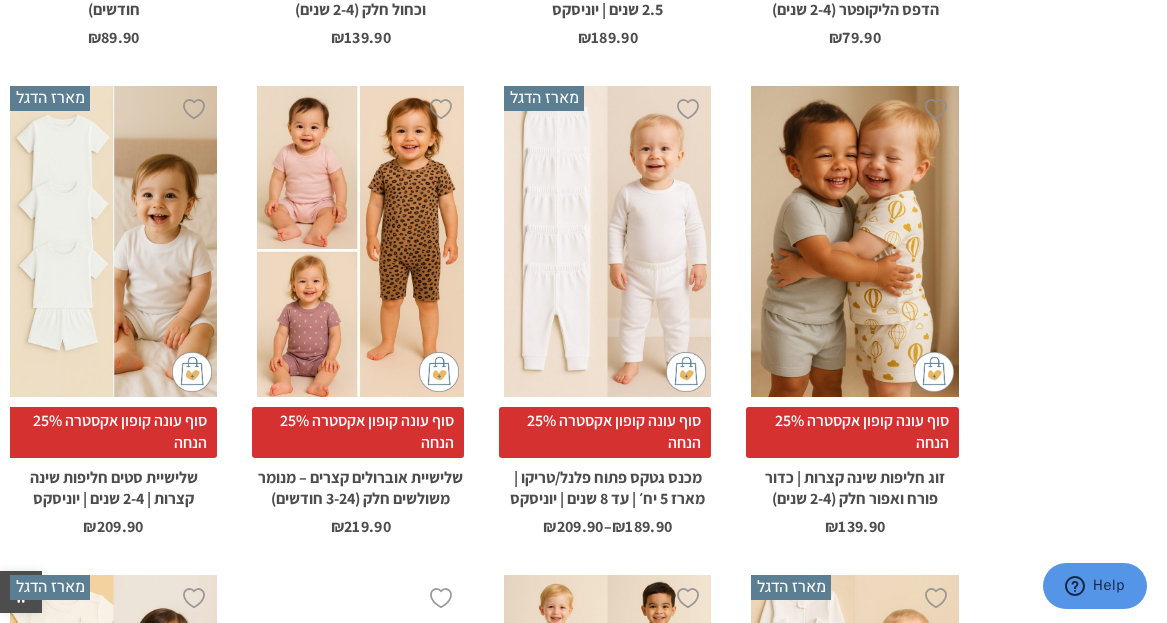 drag, startPoint x: 1069, startPoint y: 189, endPoint x: 1146, endPoint y: 190, distance: 77.00649 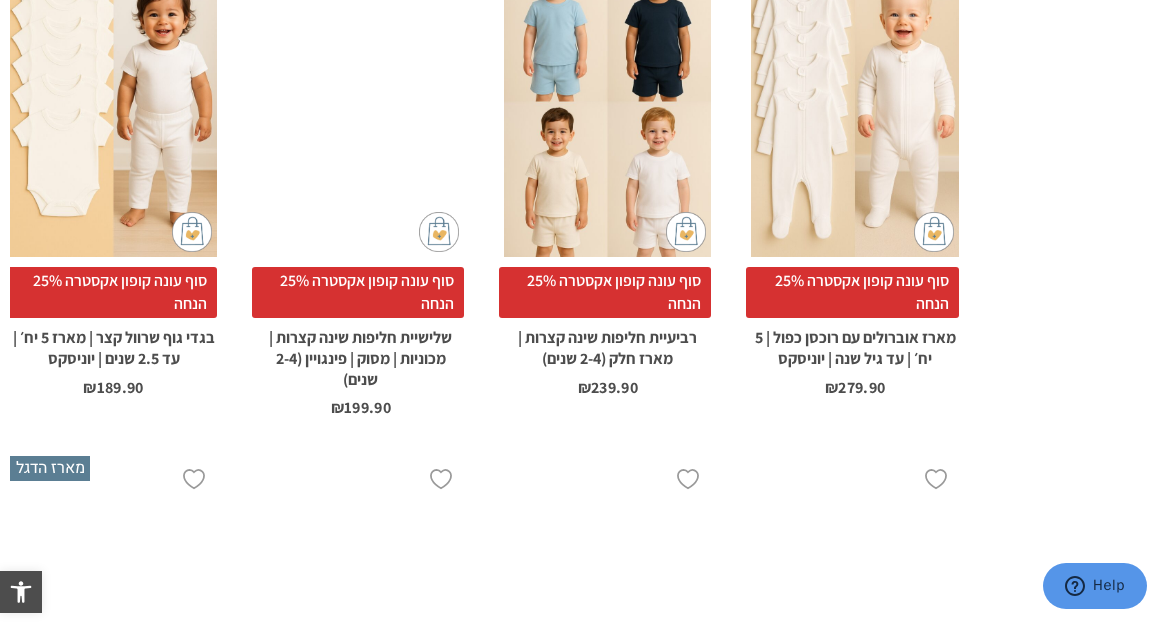 scroll, scrollTop: 2462, scrollLeft: 0, axis: vertical 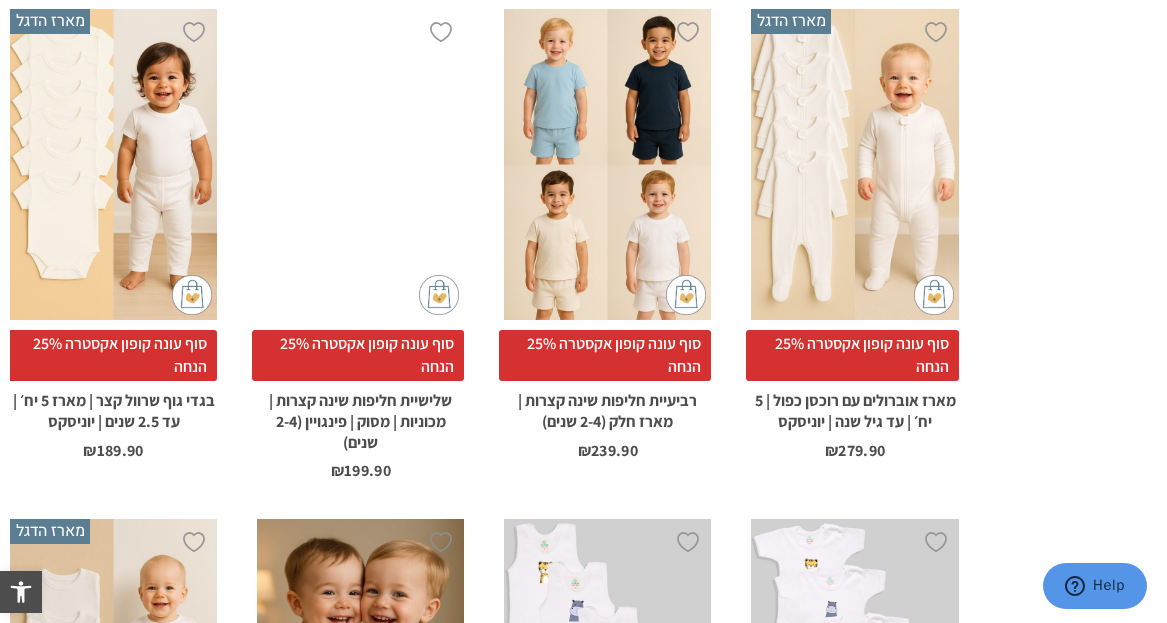 click on "**********" at bounding box center [1068, 1034] 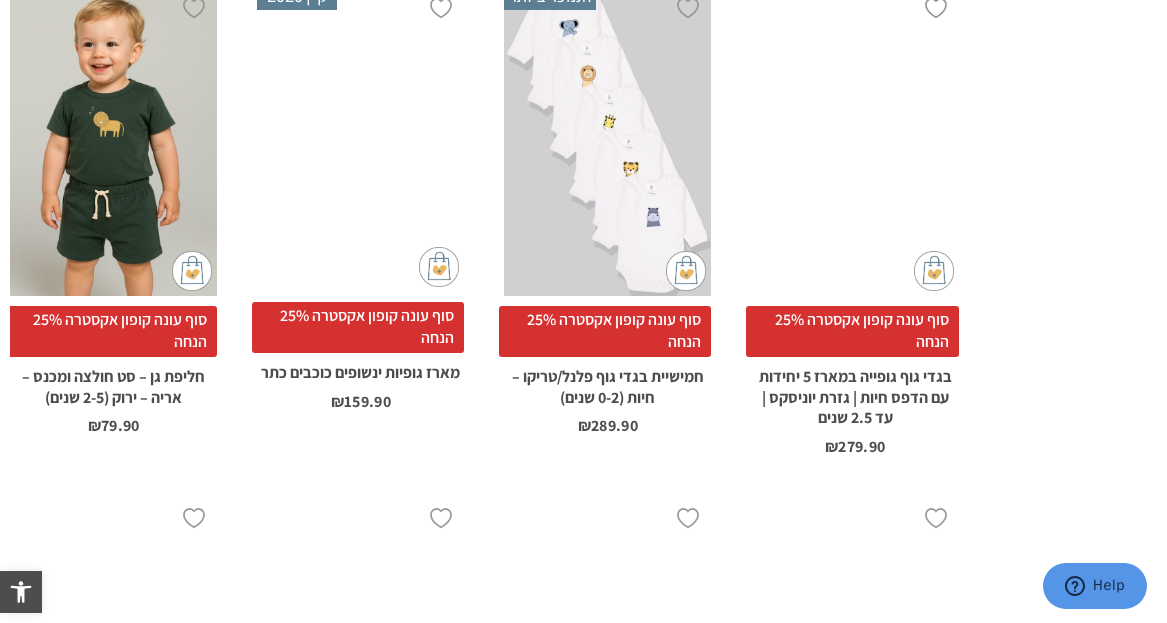scroll, scrollTop: 4562, scrollLeft: 0, axis: vertical 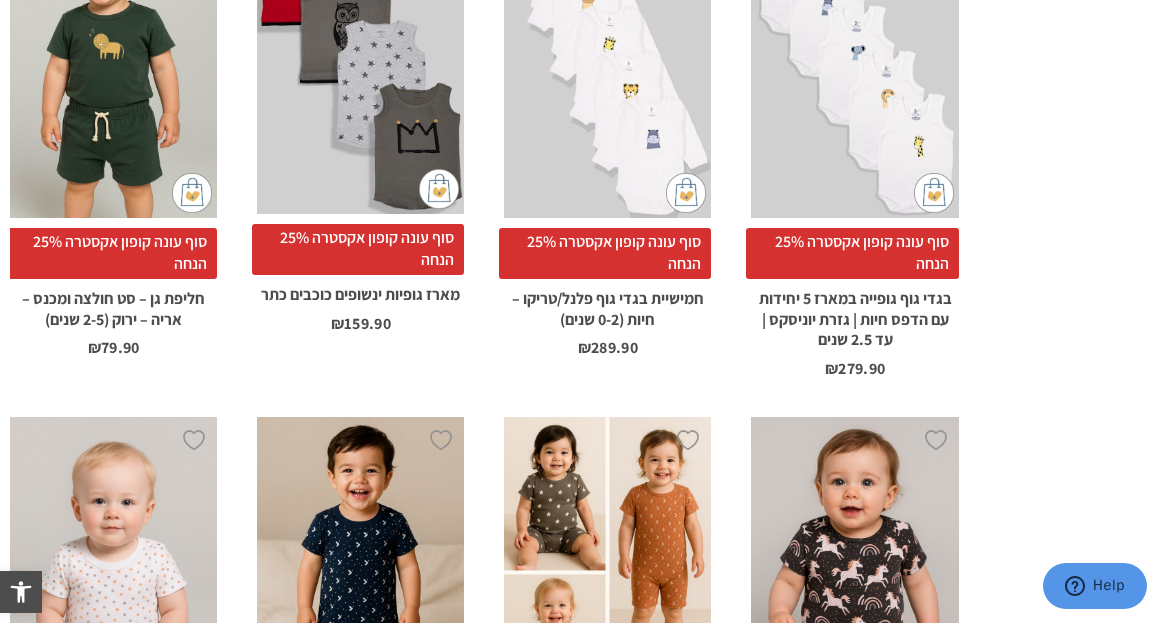 click on "**********" at bounding box center [1068, -1066] 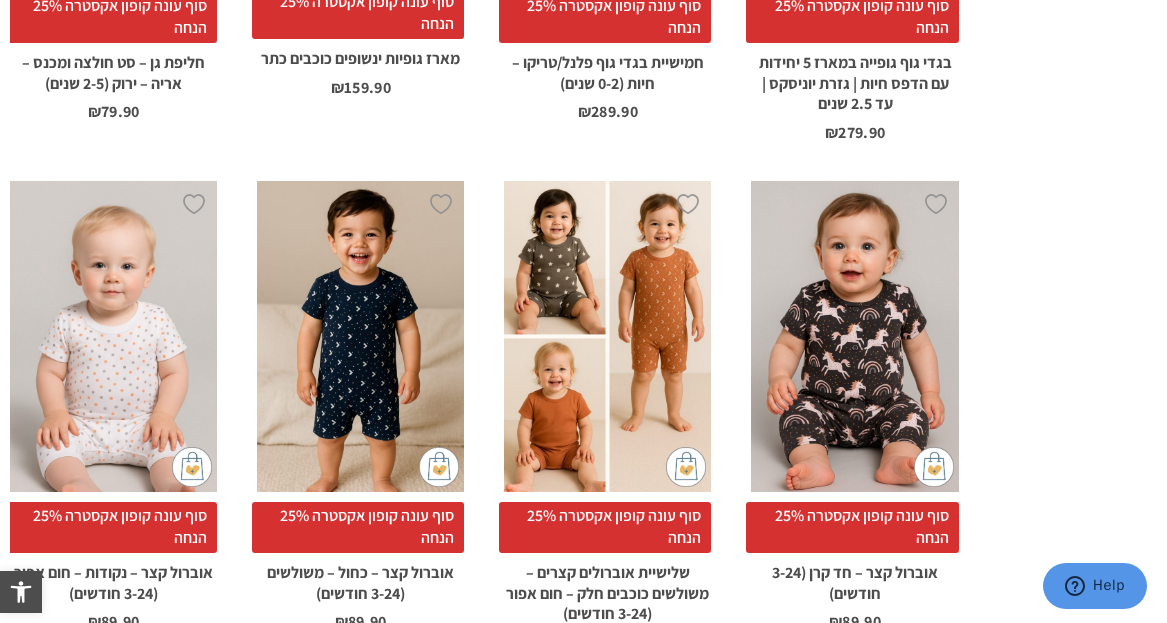 scroll, scrollTop: 4862, scrollLeft: 0, axis: vertical 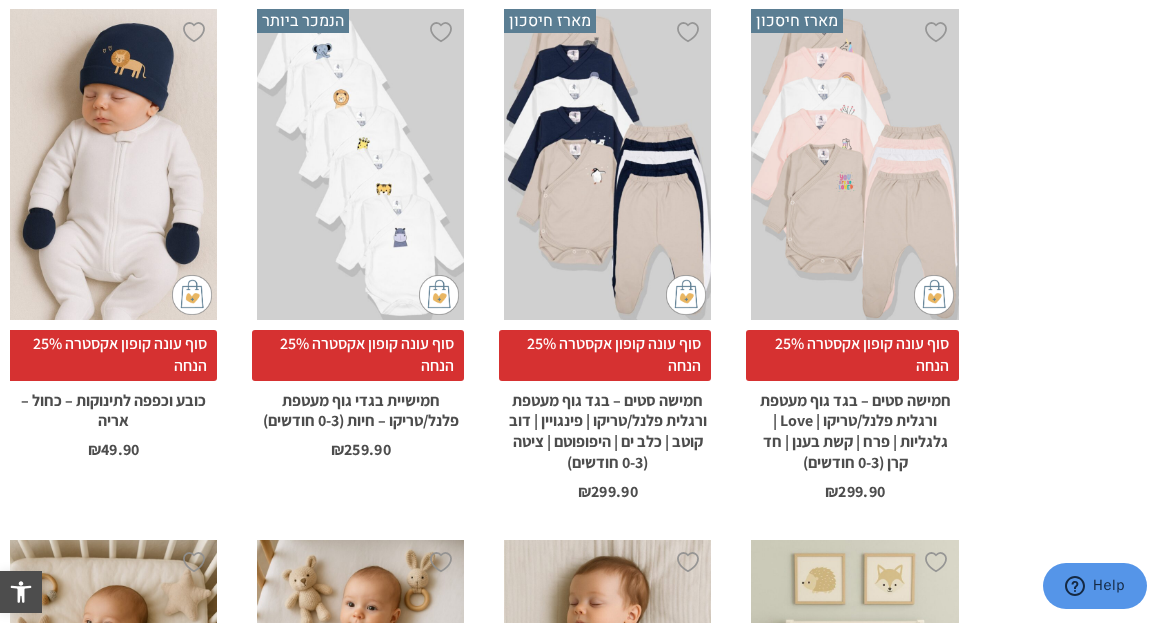 click on "**********" at bounding box center (1068, -485) 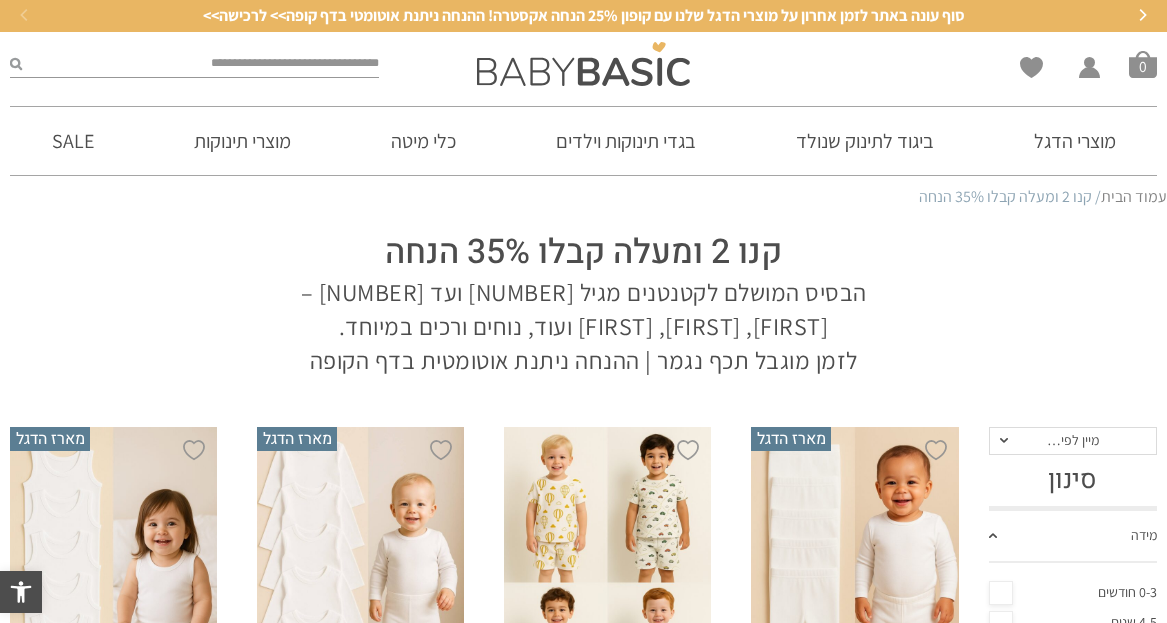 scroll, scrollTop: 0, scrollLeft: 0, axis: both 